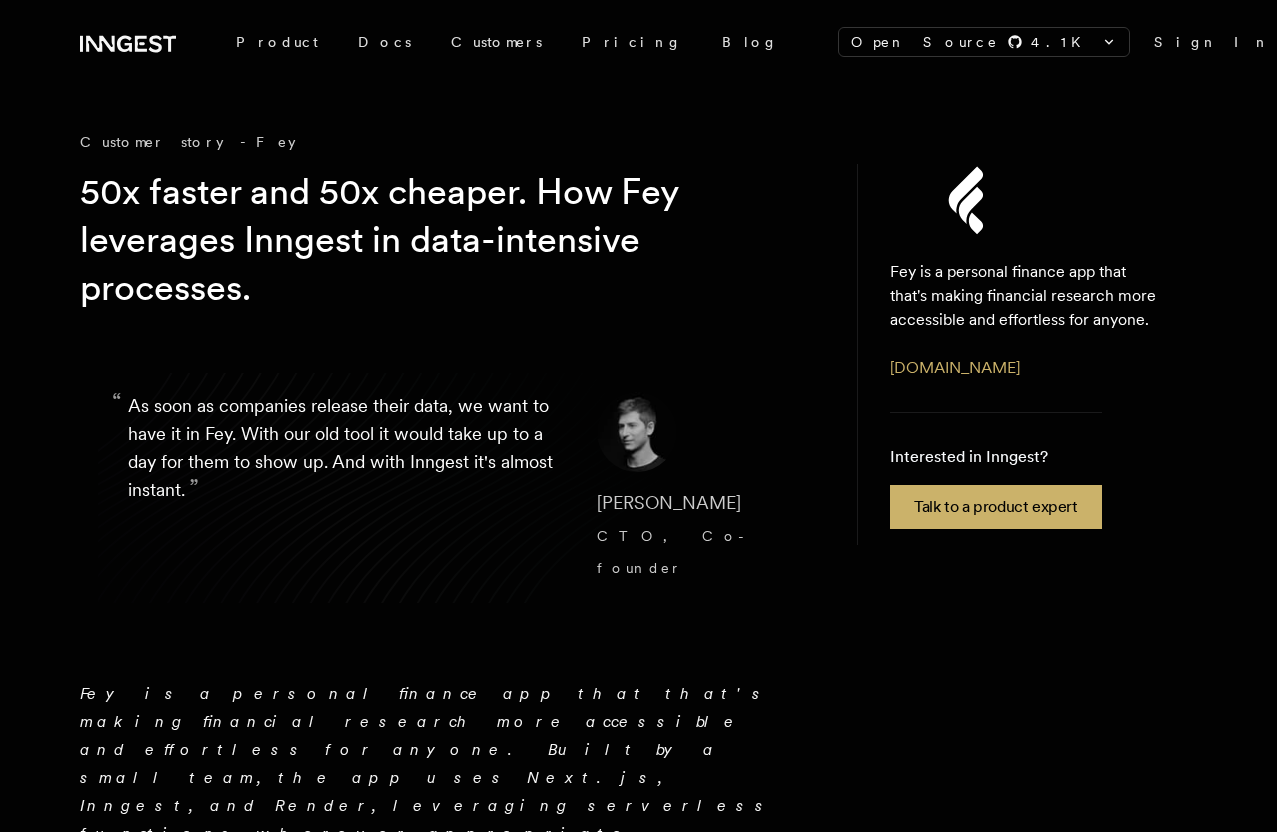 scroll, scrollTop: 0, scrollLeft: 0, axis: both 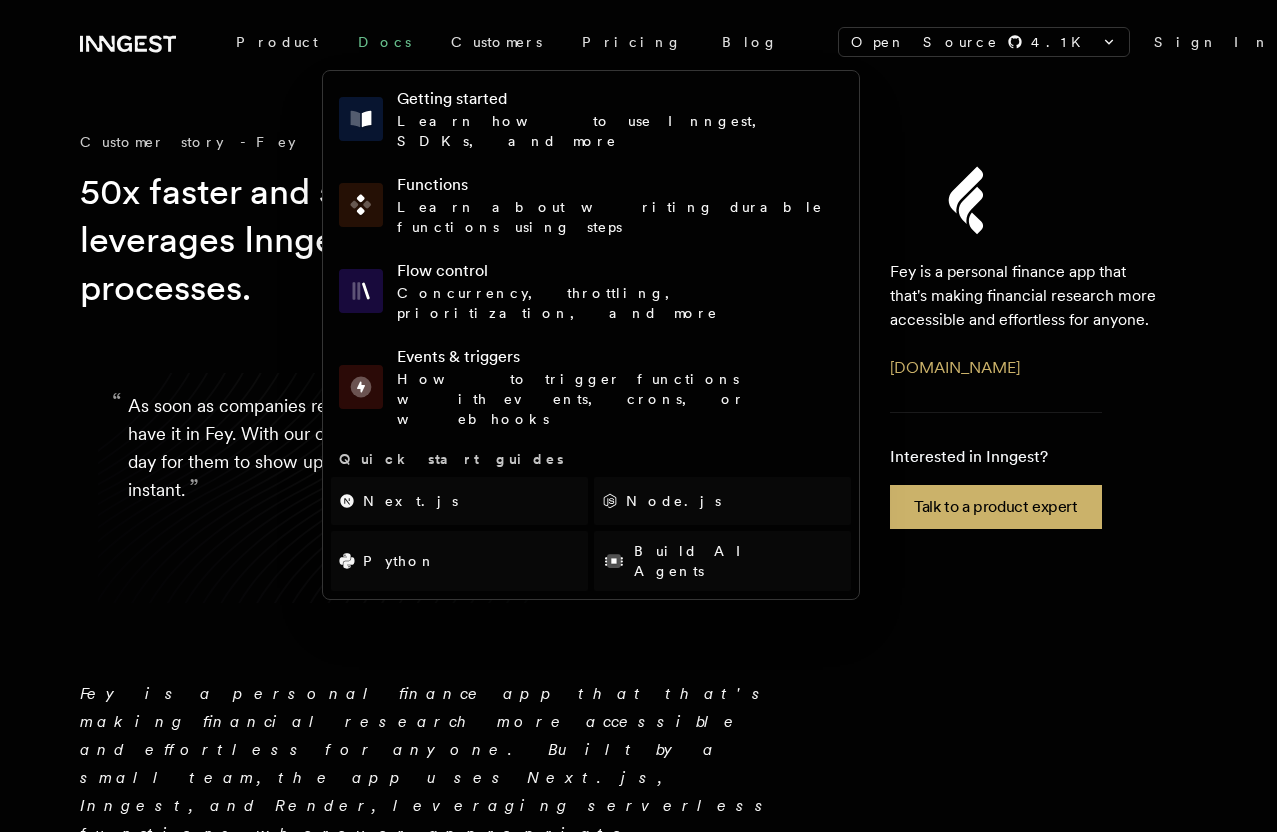 click on "Docs" at bounding box center [384, 42] 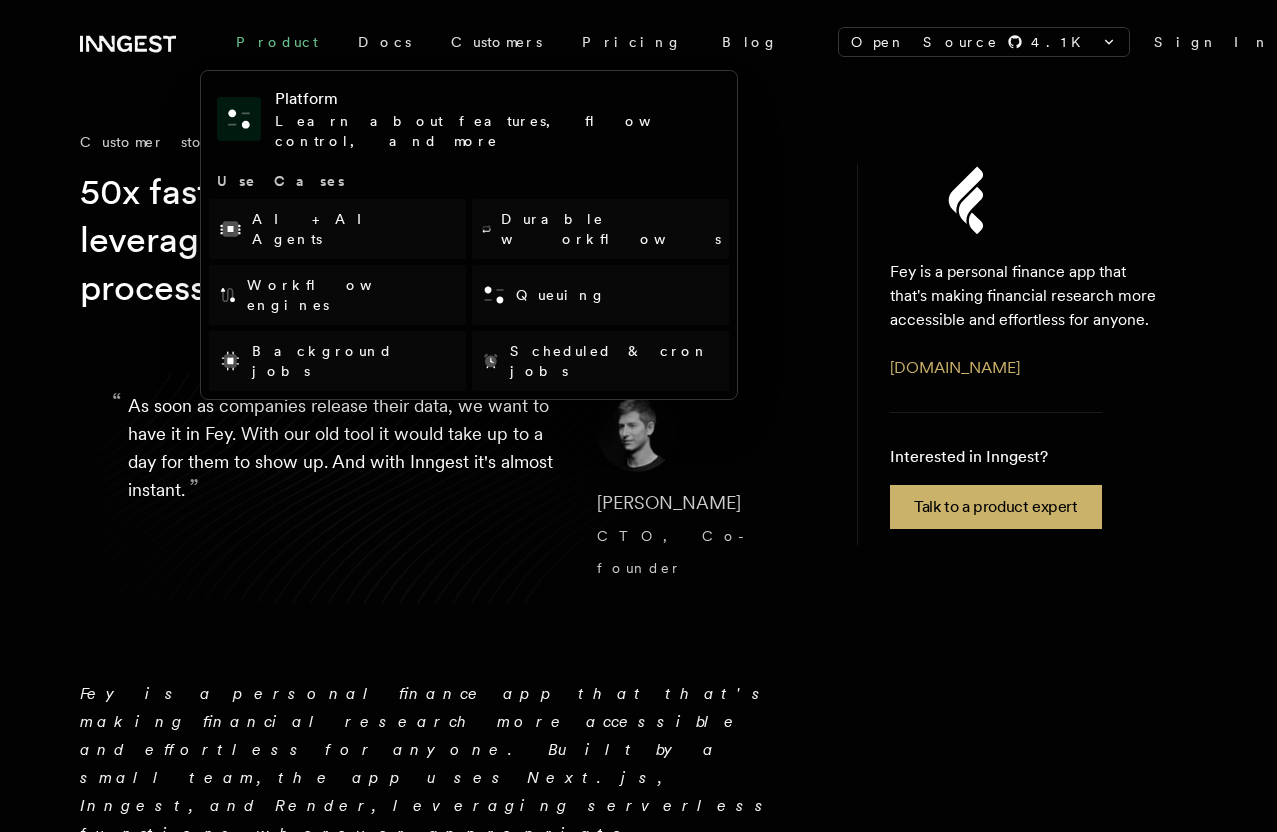 click on "Product" at bounding box center [277, 42] 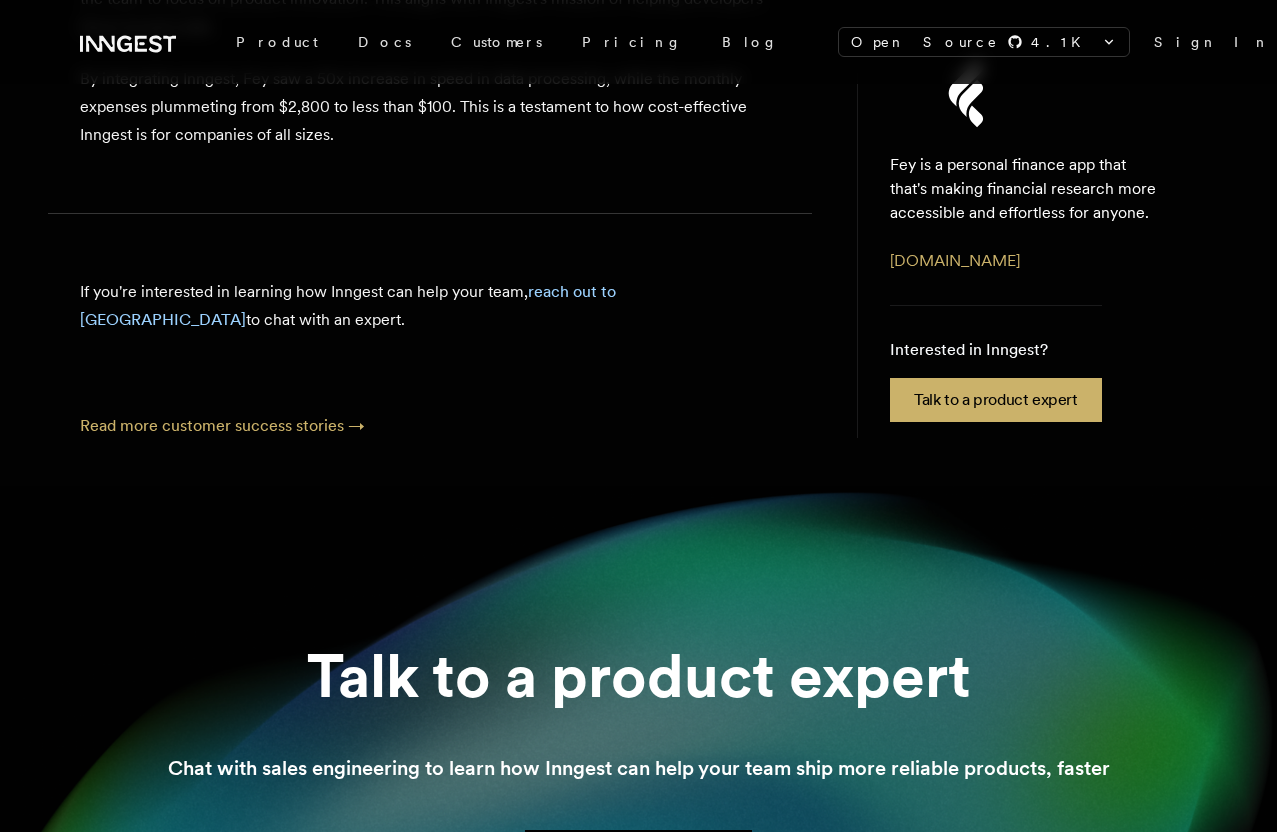 scroll, scrollTop: 5831, scrollLeft: 0, axis: vertical 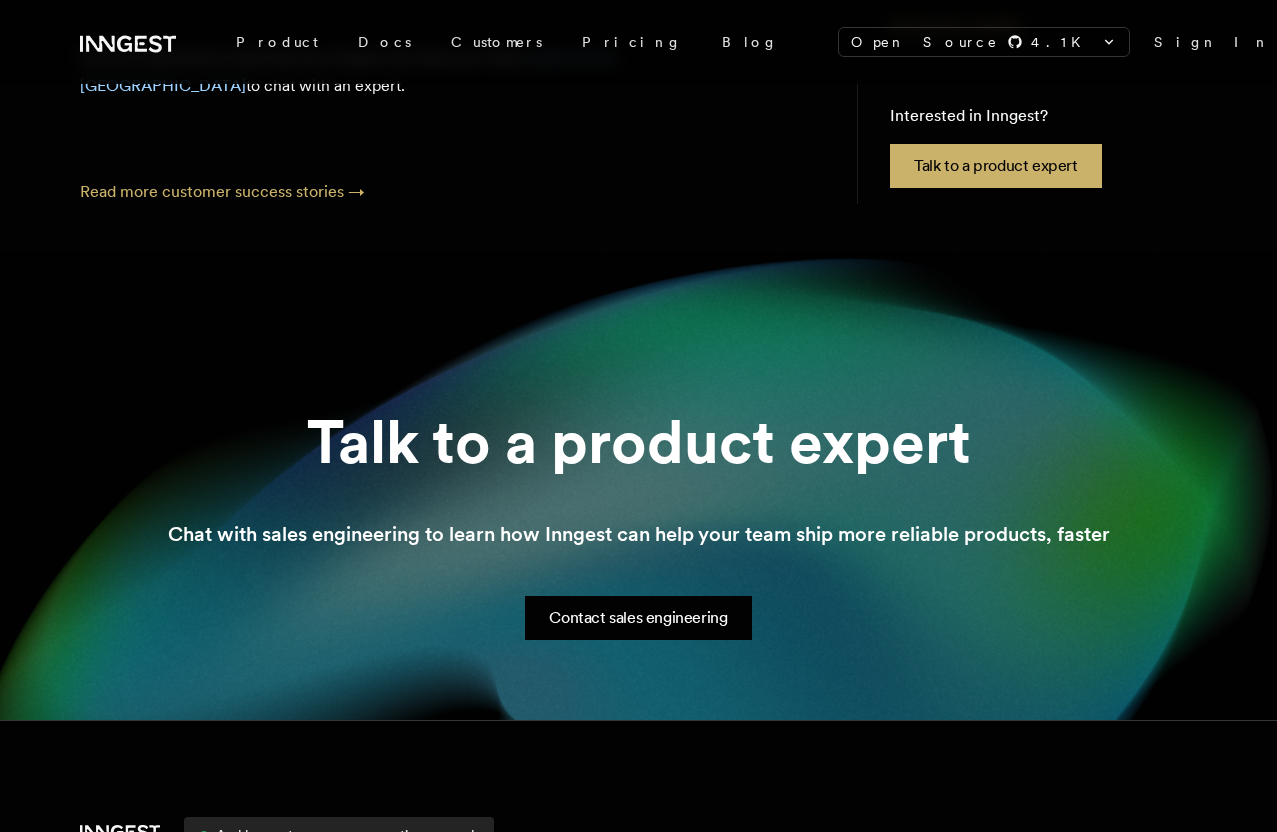 click on "Blog Roadmap Changelog About Careers We're hiring! Contact Us Support Newsletter" at bounding box center (219, 1437) 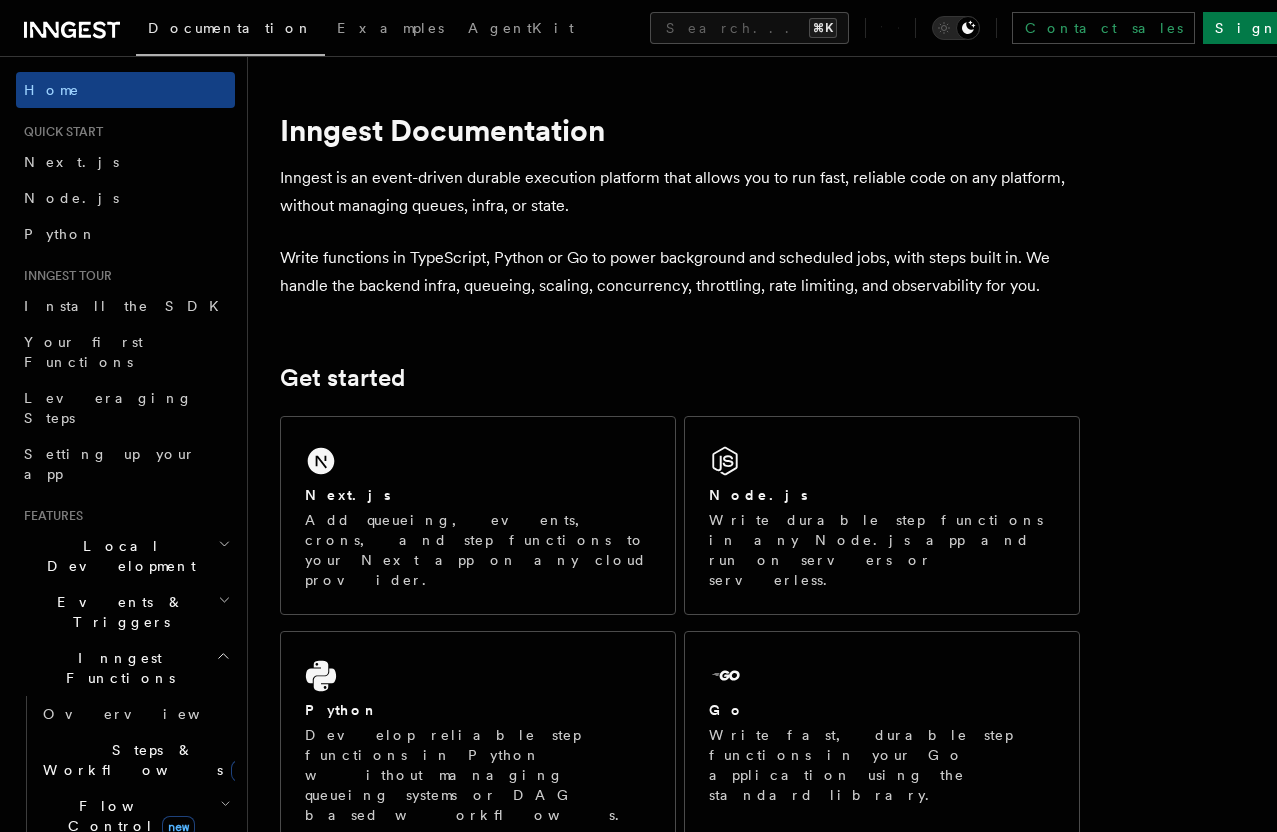 scroll, scrollTop: 0, scrollLeft: 0, axis: both 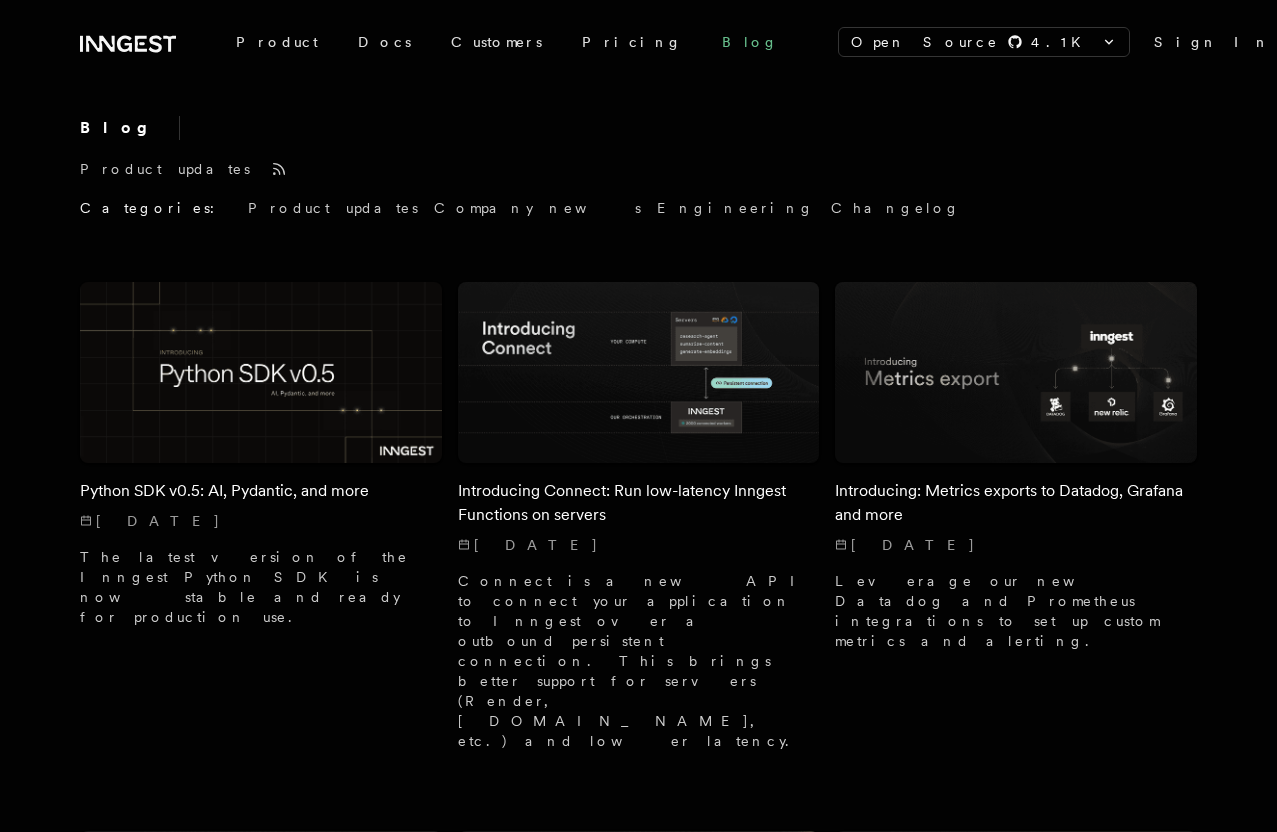 click on "Blog" at bounding box center [750, 42] 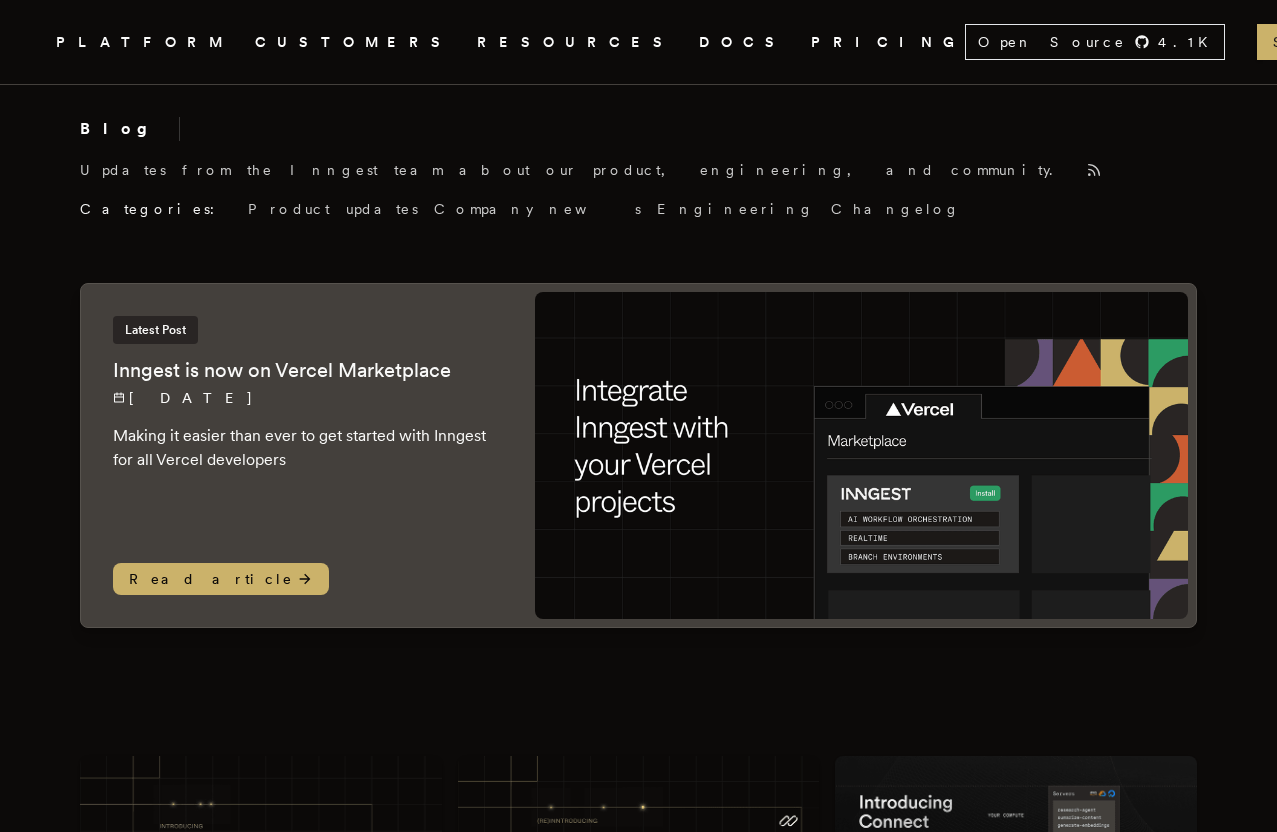 scroll, scrollTop: 0, scrollLeft: 0, axis: both 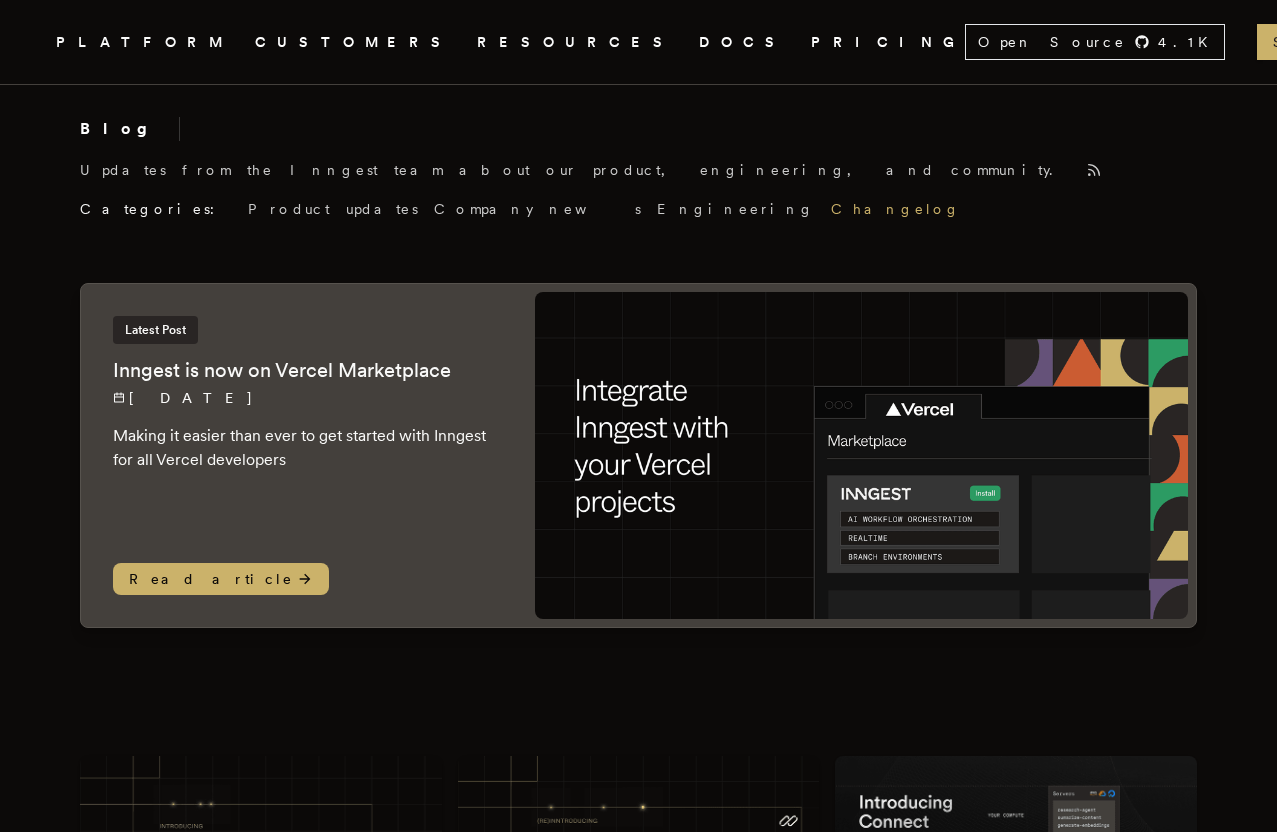 click on "Changelog" at bounding box center [896, 209] 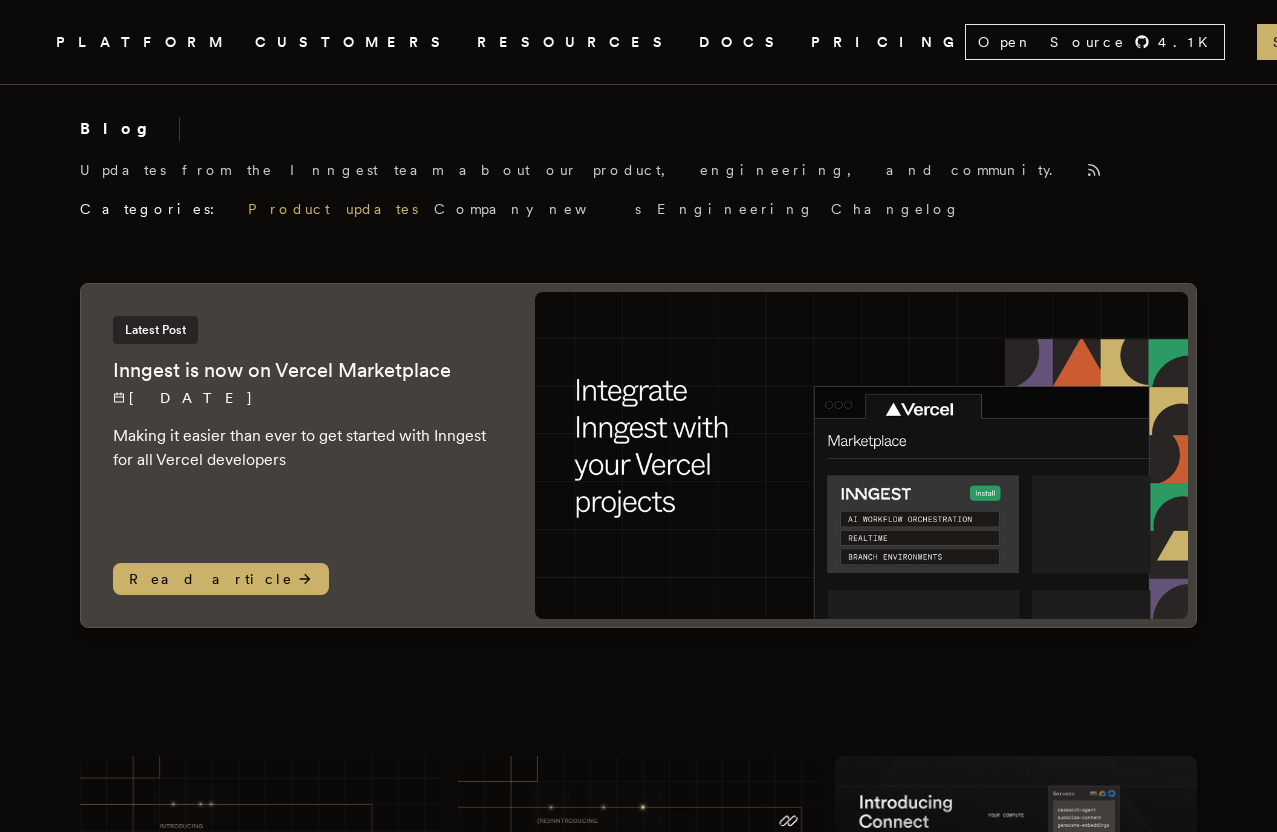 click on "Product updates" at bounding box center (333, 209) 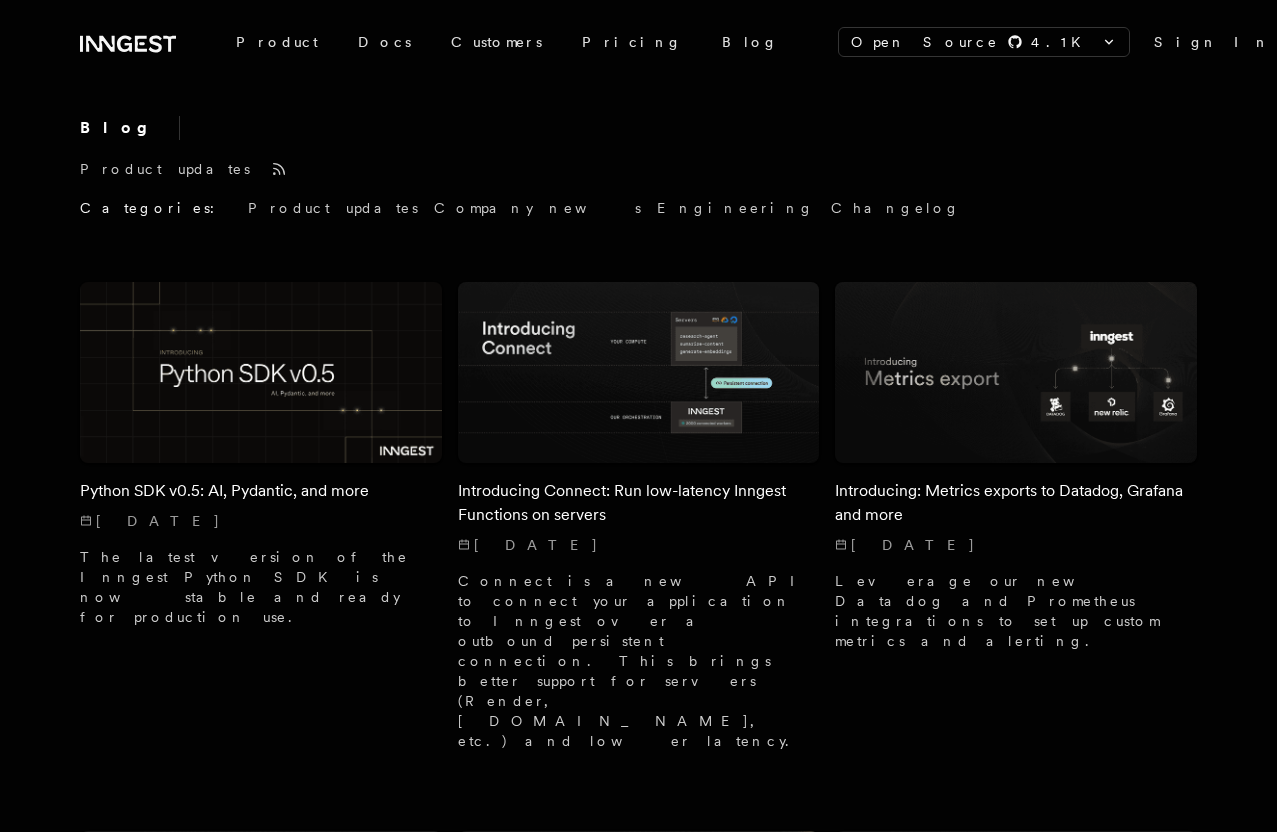 scroll, scrollTop: 0, scrollLeft: 0, axis: both 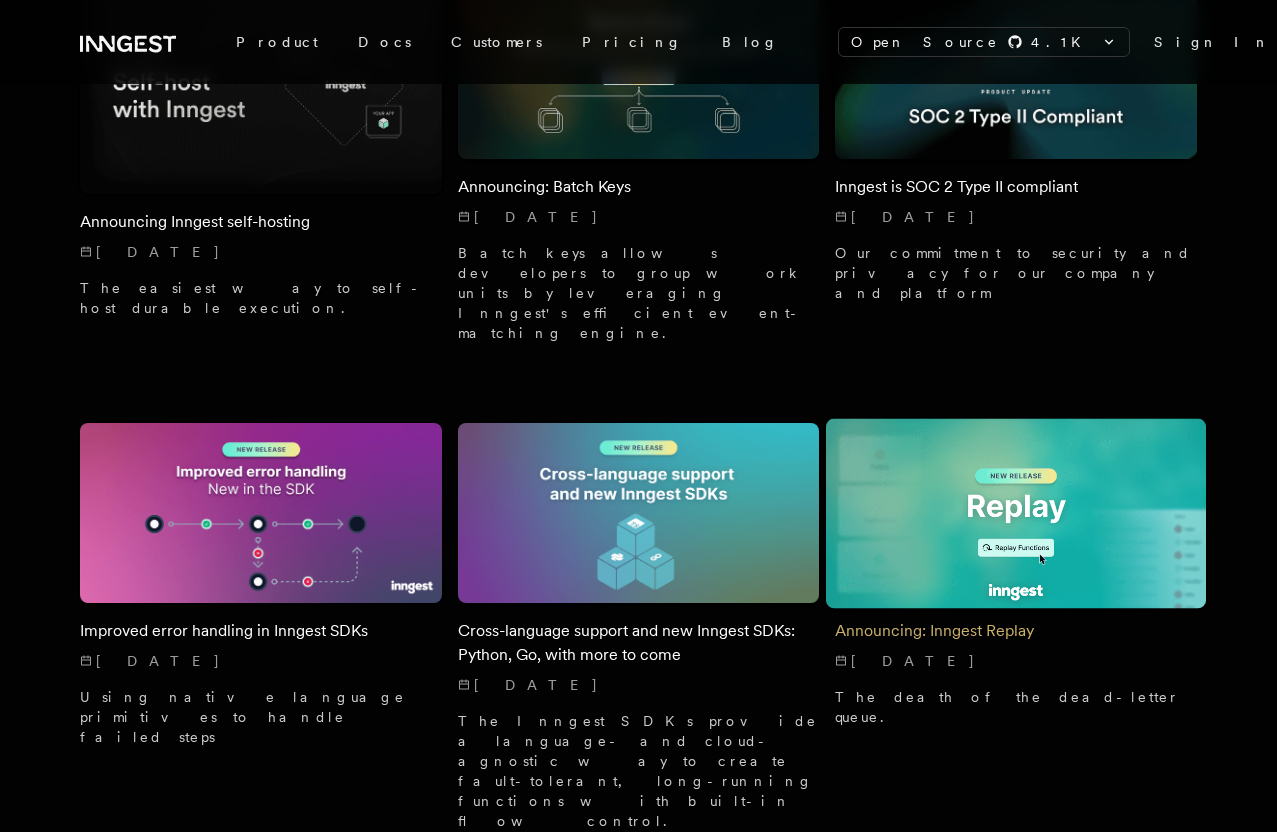 click on "Announcing: Inngest Replay" at bounding box center (1016, 631) 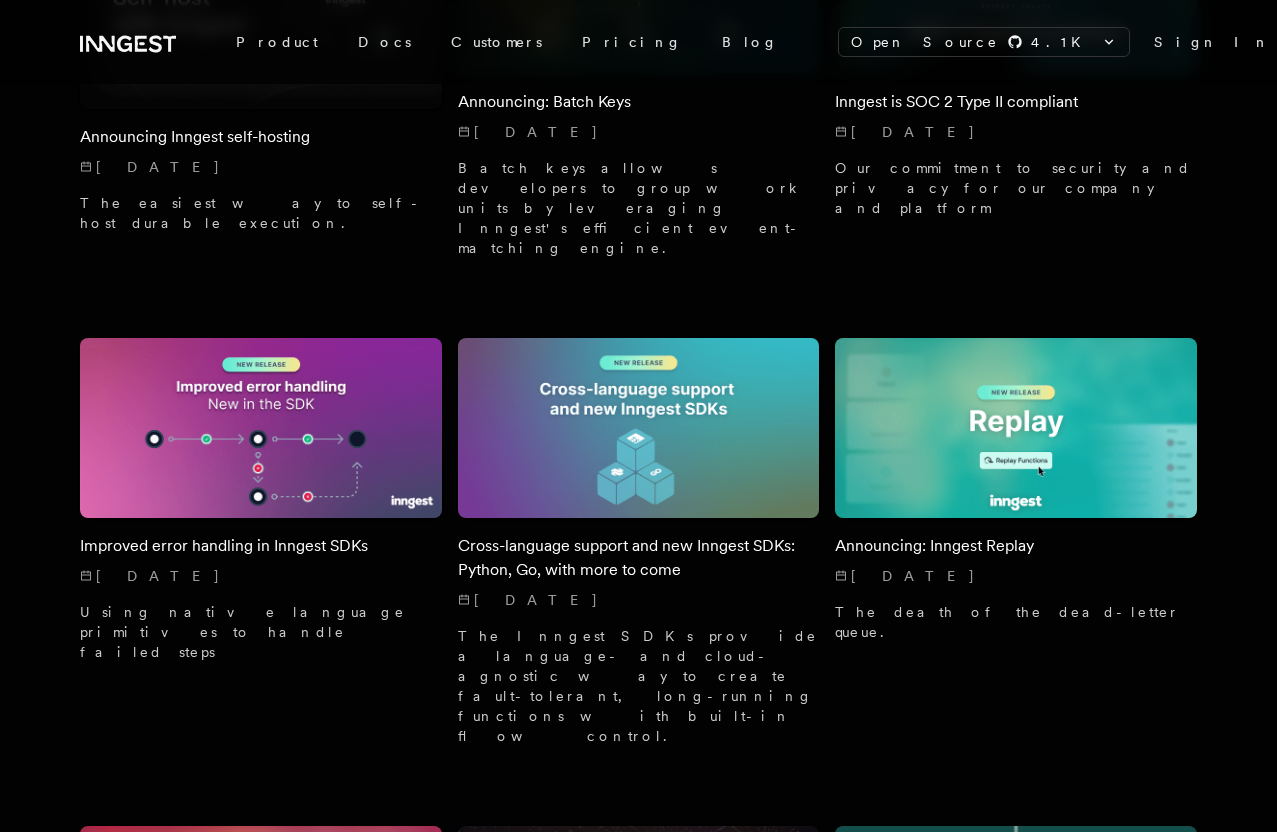 scroll, scrollTop: 2287, scrollLeft: 0, axis: vertical 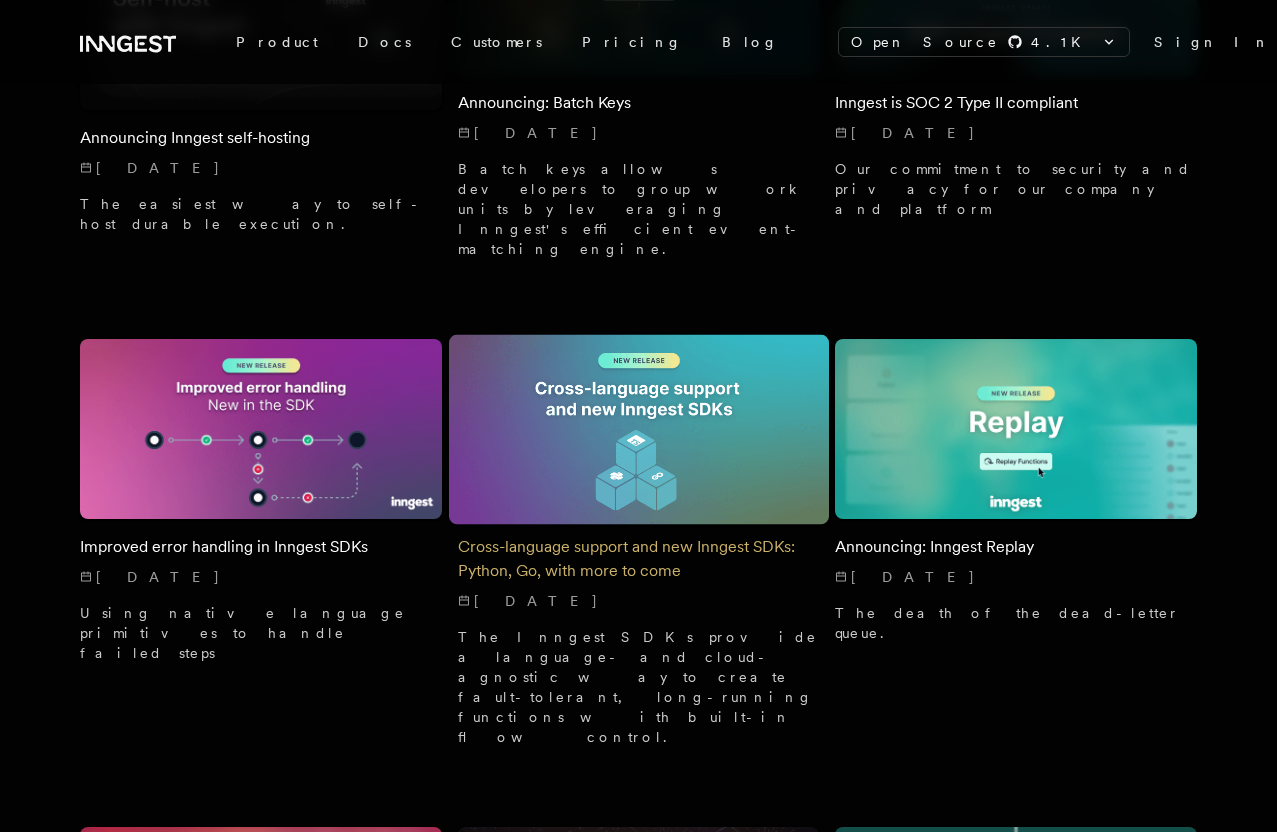 click on "Cross-language support and new Inngest SDKs: Python, Go, with more to come" at bounding box center [639, 559] 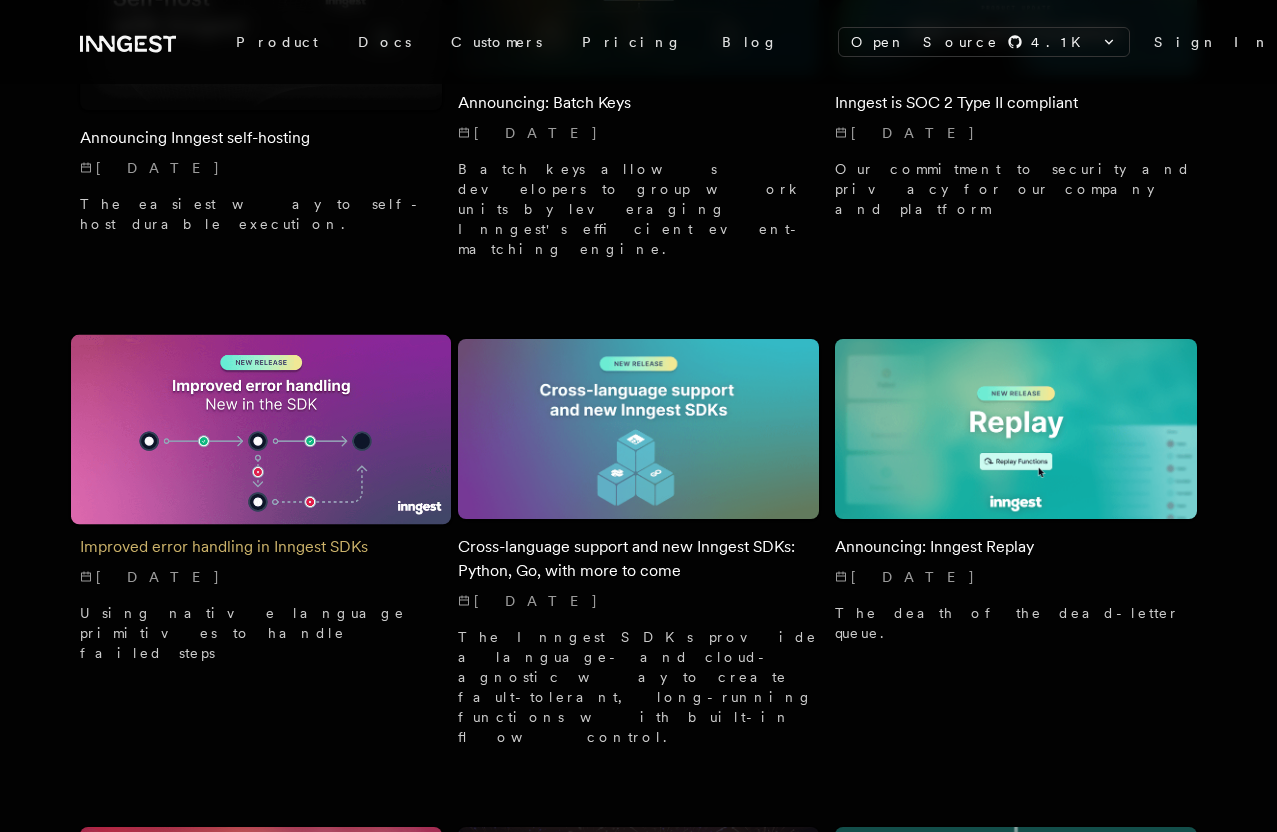 click on "Improved error handling in Inngest SDKs" at bounding box center (261, 547) 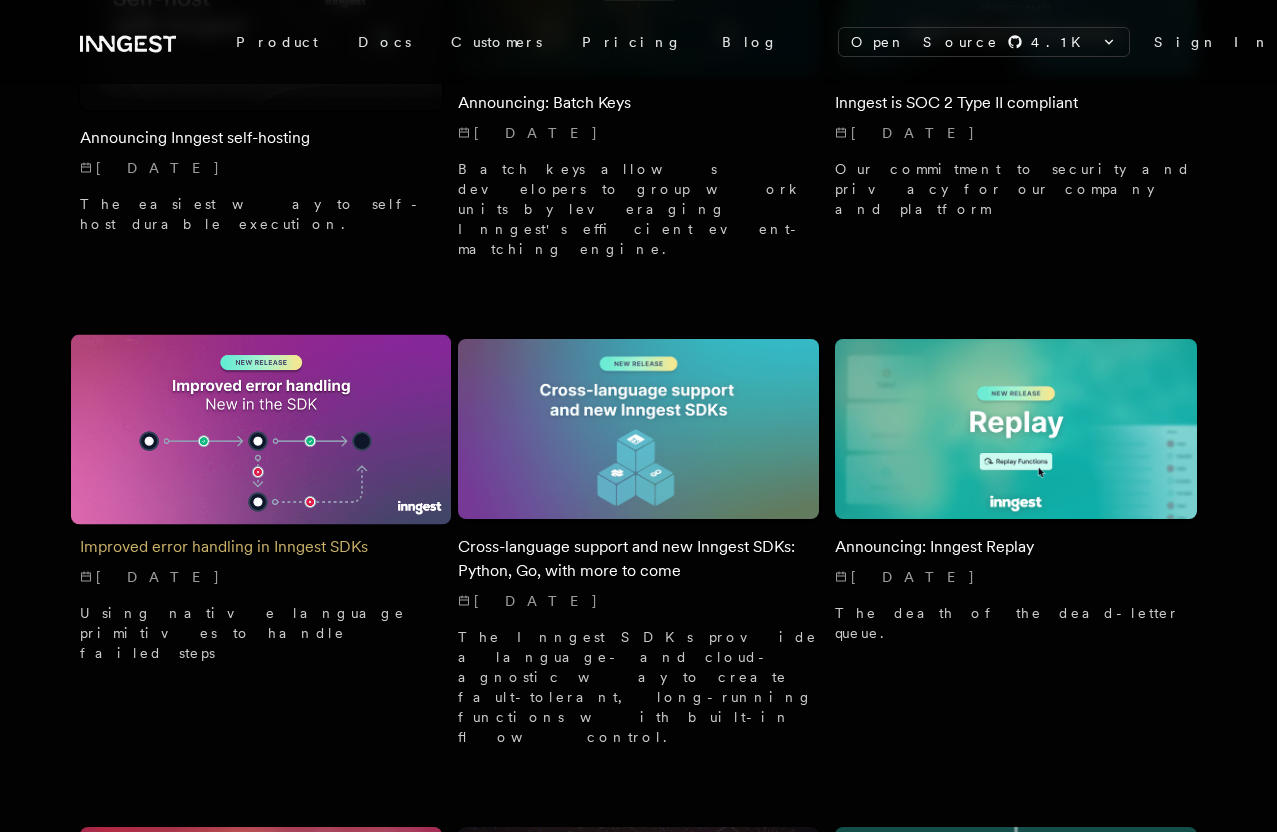 scroll, scrollTop: 2302, scrollLeft: 0, axis: vertical 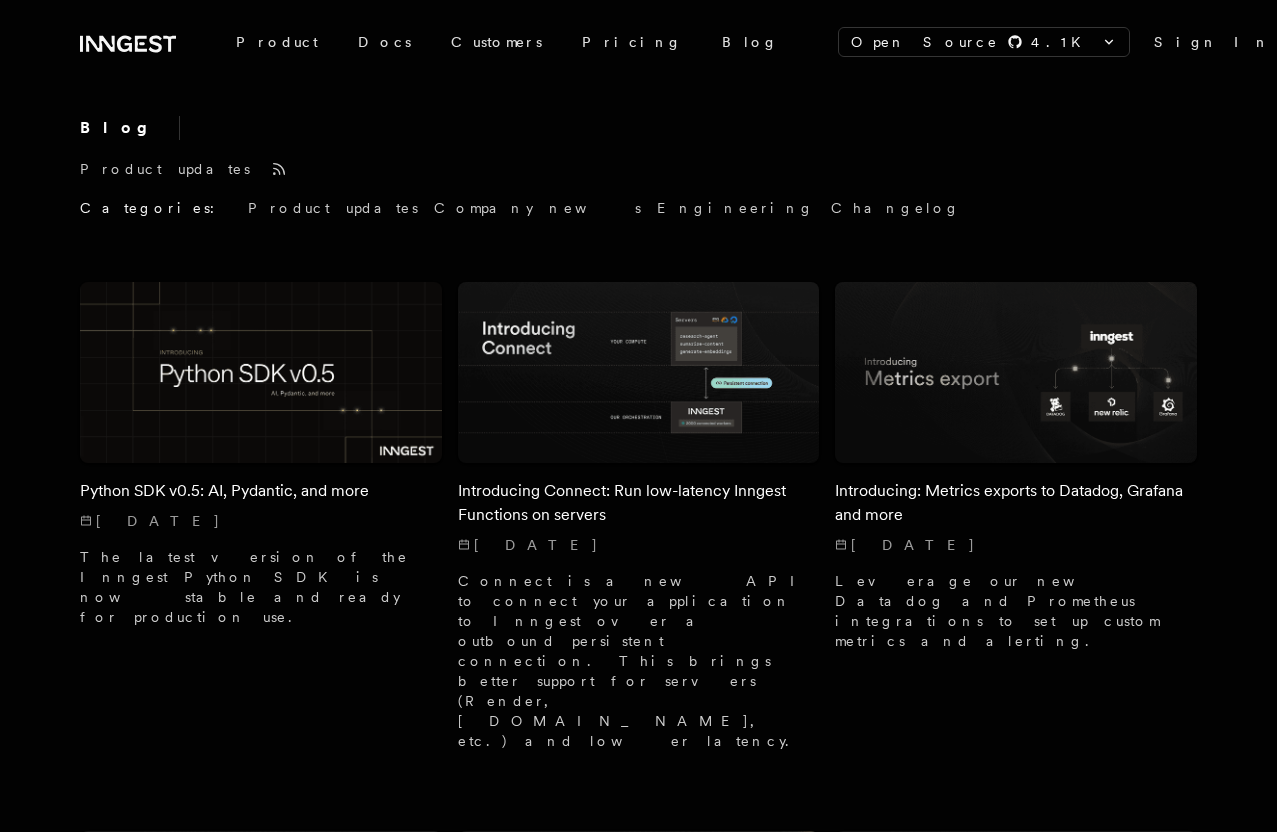 click on "Blog Product updates Categories: Product updates Company news Engineering Changelog" at bounding box center [638, 167] 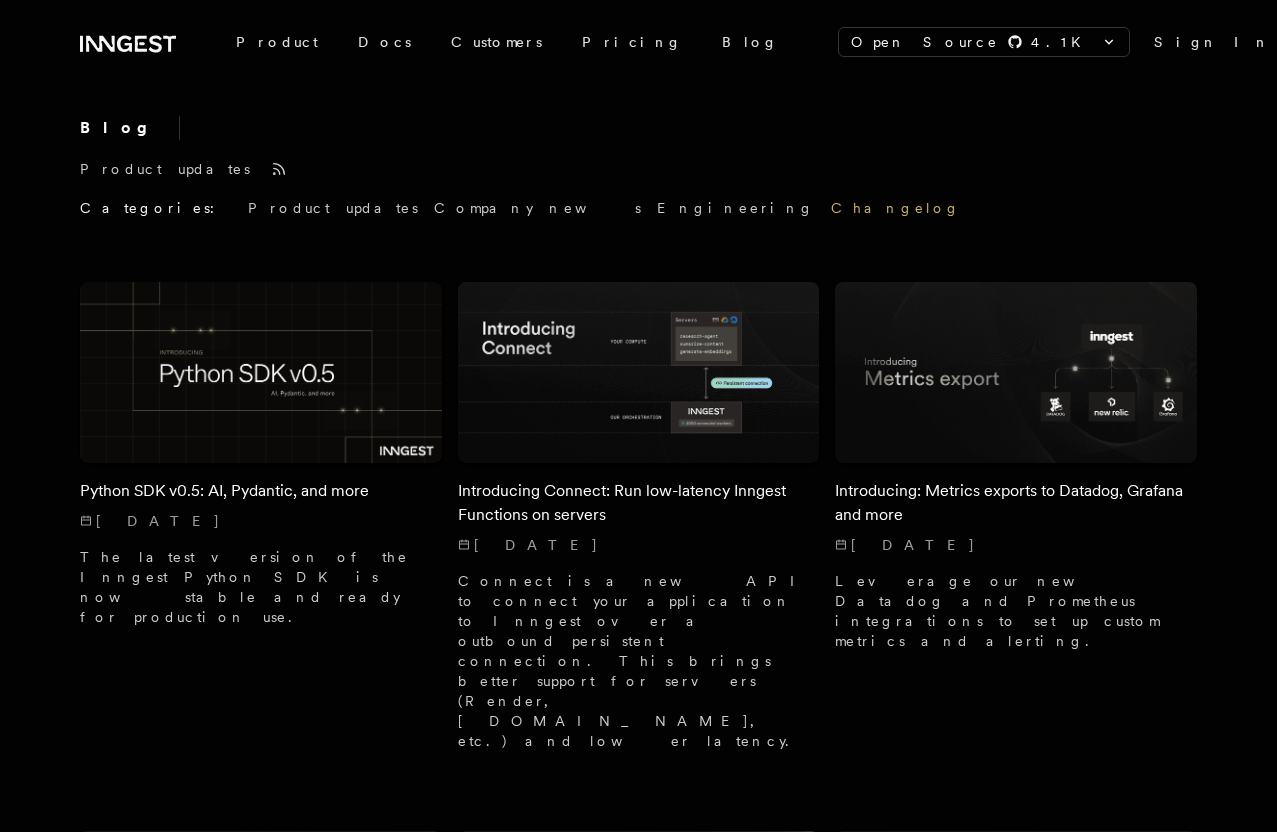 click on "Changelog" at bounding box center [896, 208] 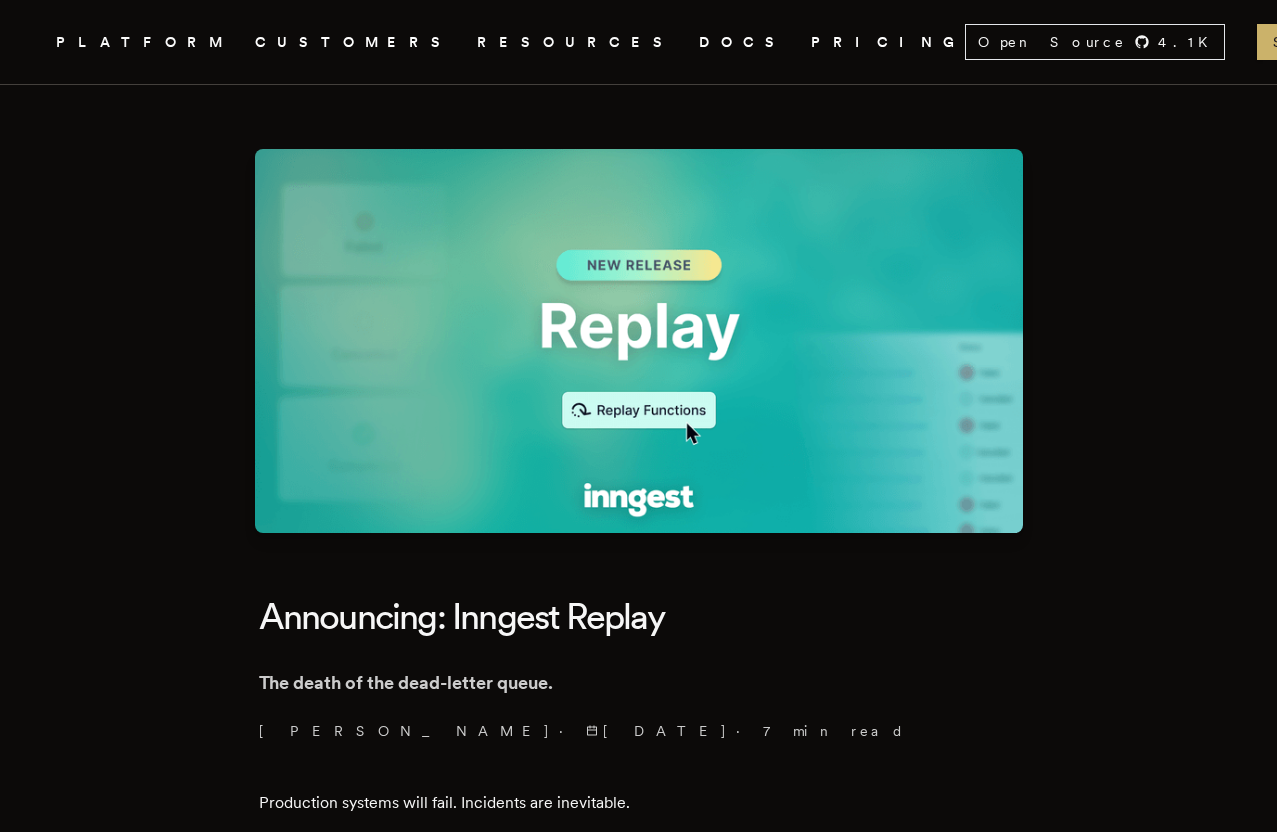 scroll, scrollTop: 0, scrollLeft: 0, axis: both 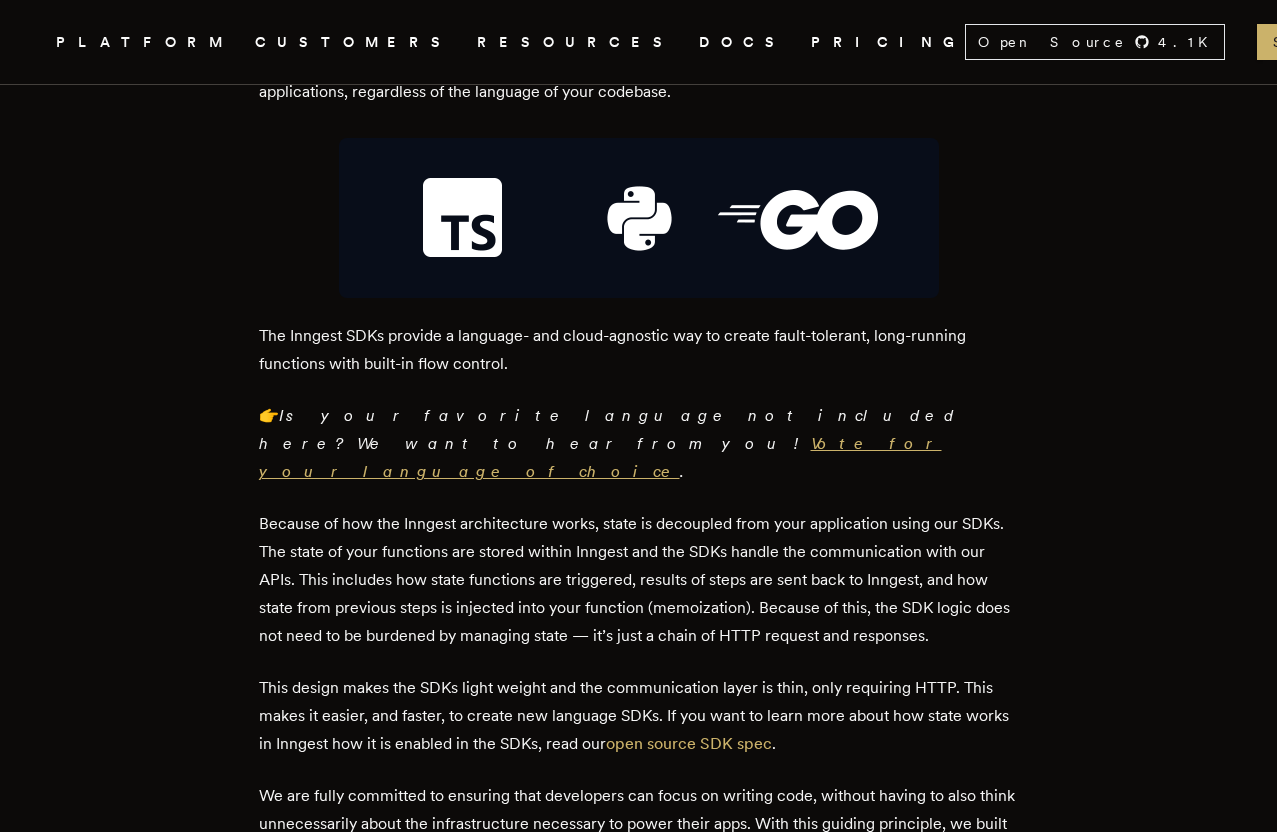 click on "Vote for your language of choice" at bounding box center (600, 457) 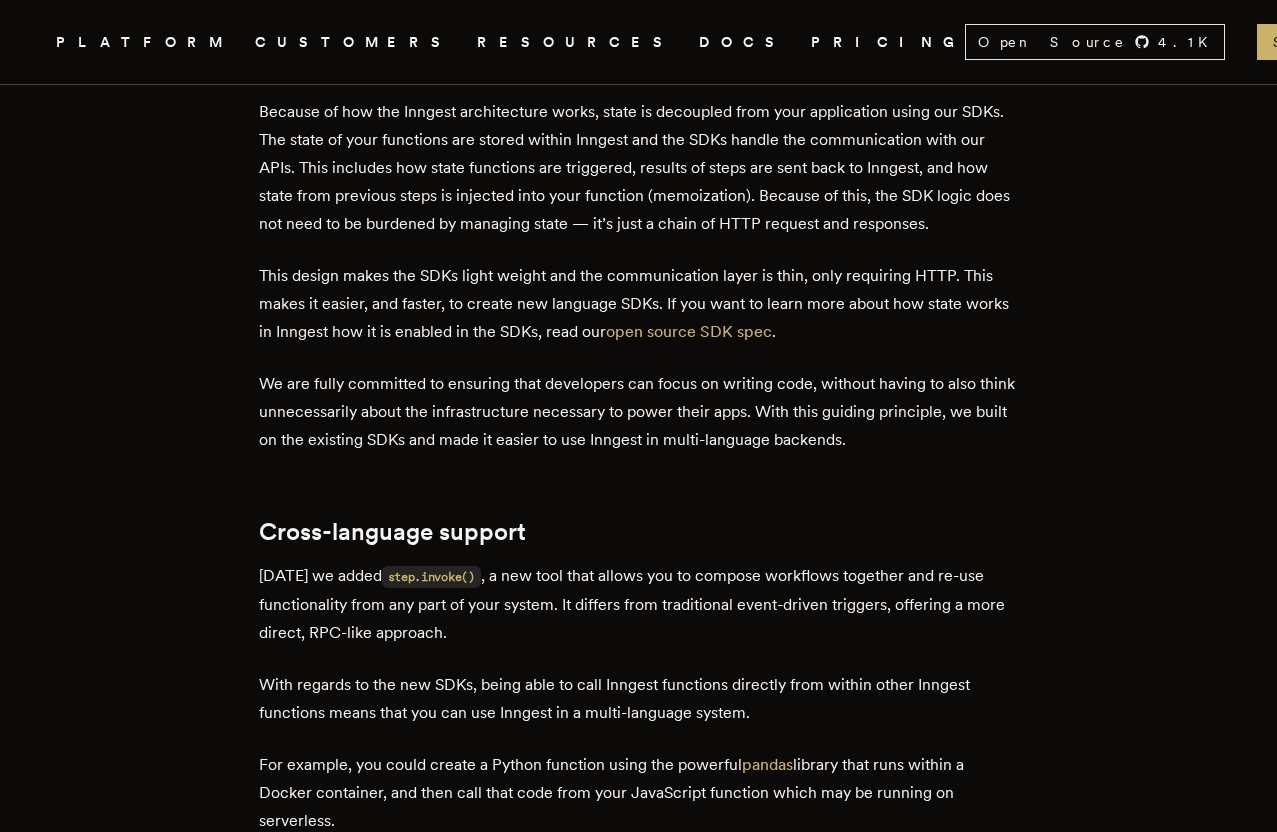 scroll, scrollTop: 1710, scrollLeft: 0, axis: vertical 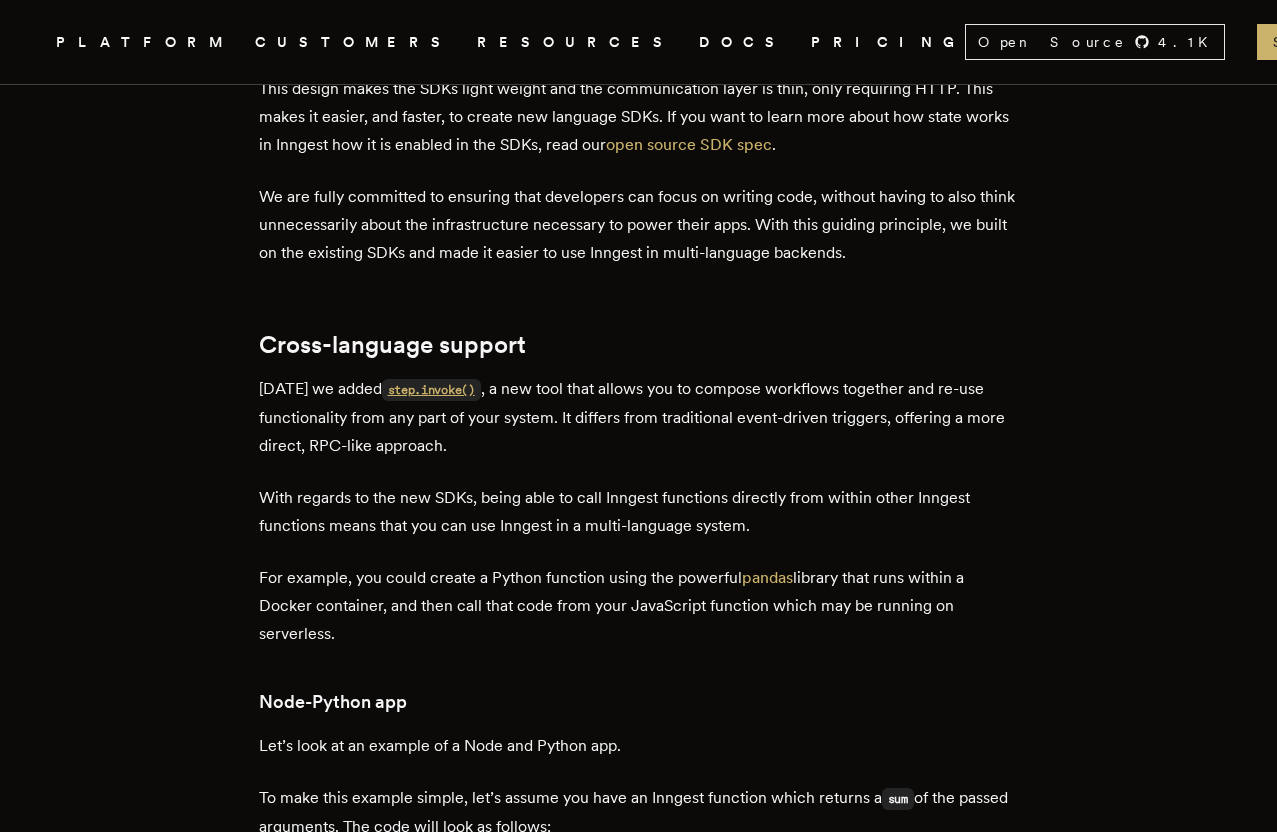 click on "step.invoke()" at bounding box center [431, 390] 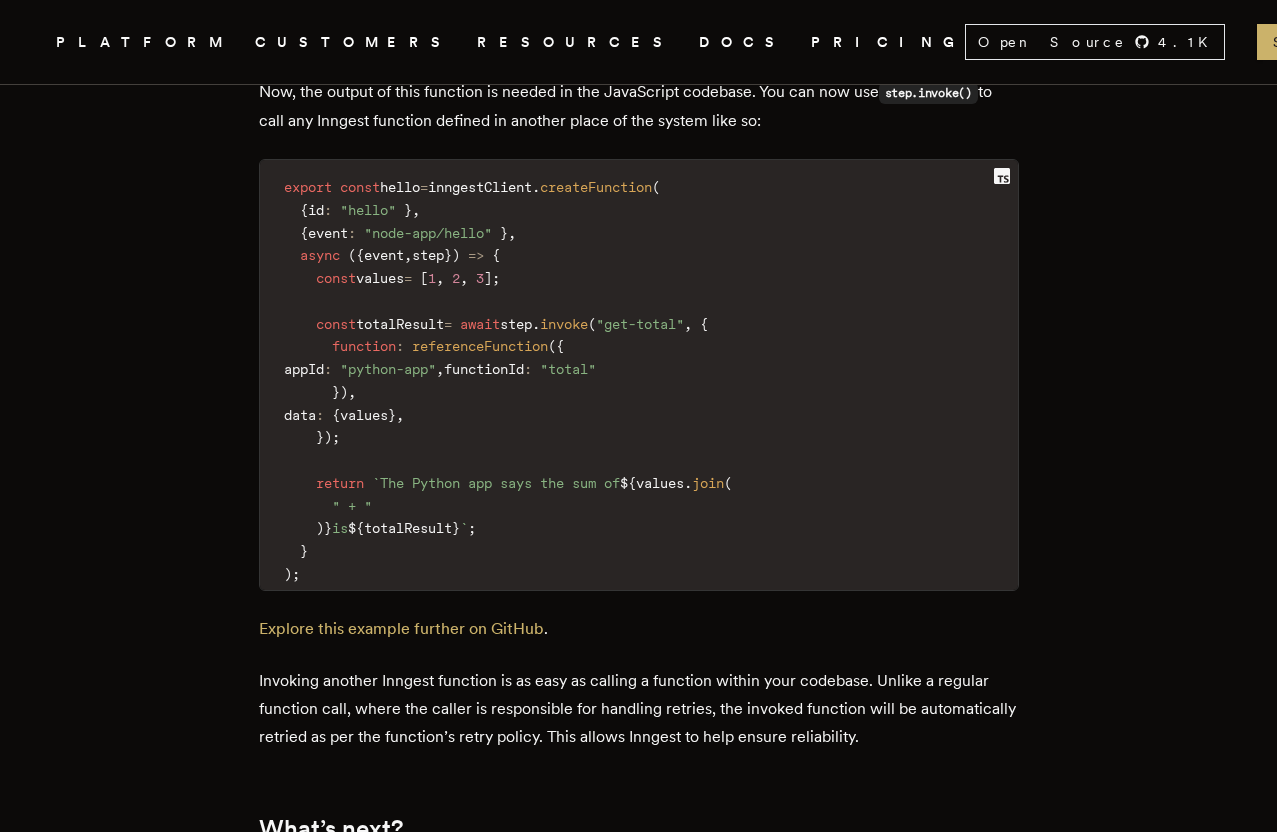 scroll, scrollTop: 3240, scrollLeft: 0, axis: vertical 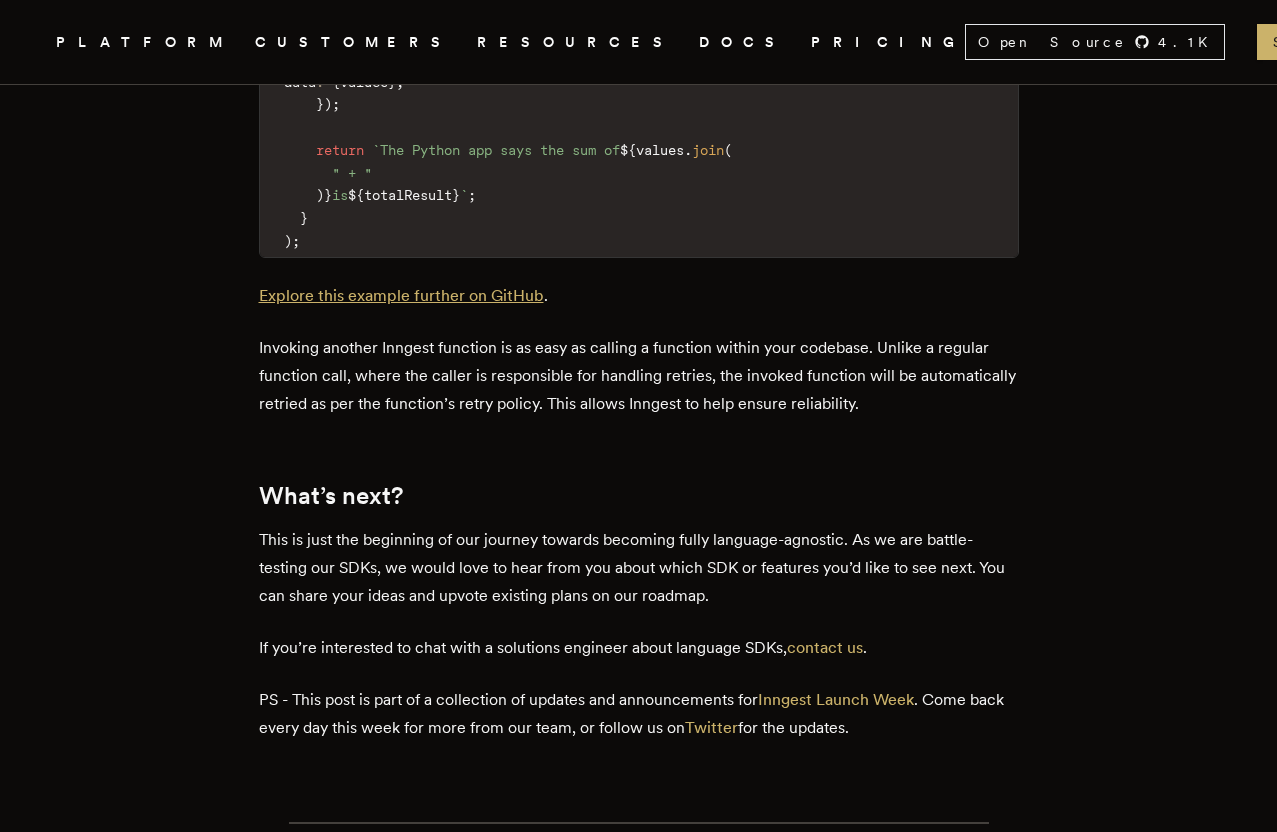 click on "Explore this example further on GitHub" at bounding box center [401, 295] 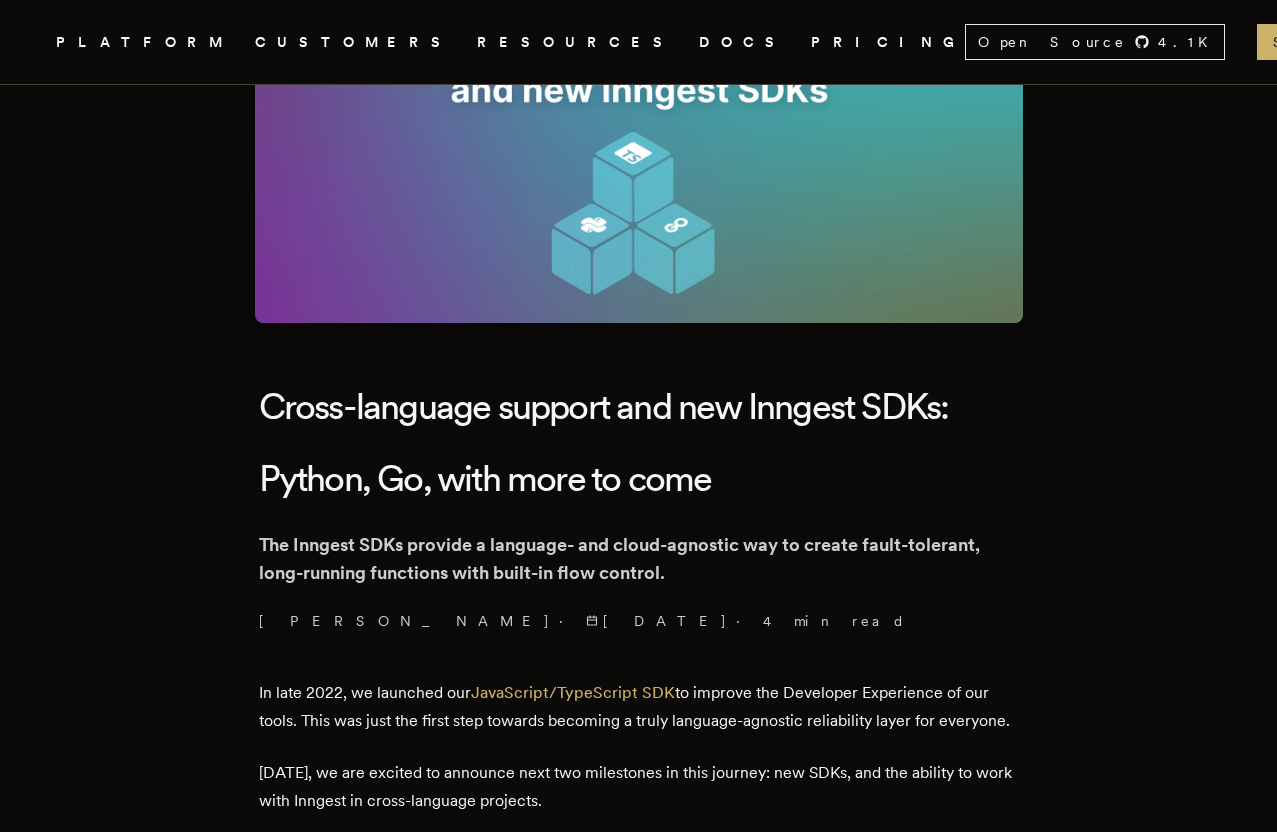 scroll, scrollTop: 0, scrollLeft: 0, axis: both 